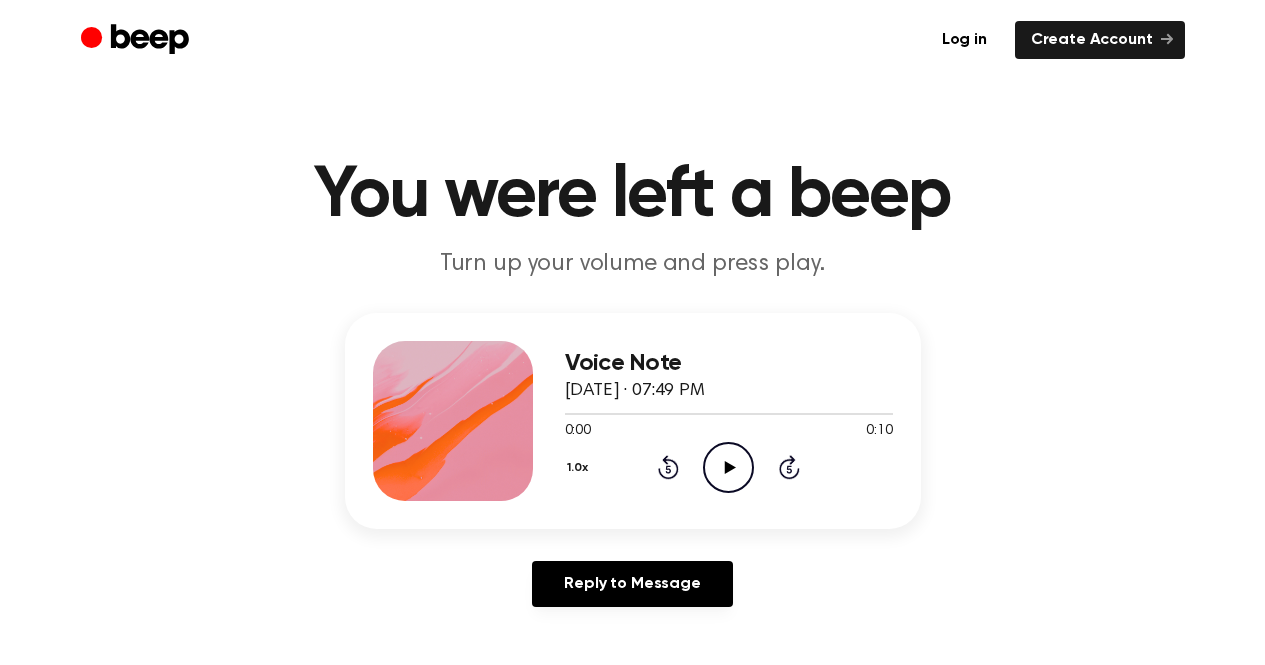 scroll, scrollTop: 0, scrollLeft: 0, axis: both 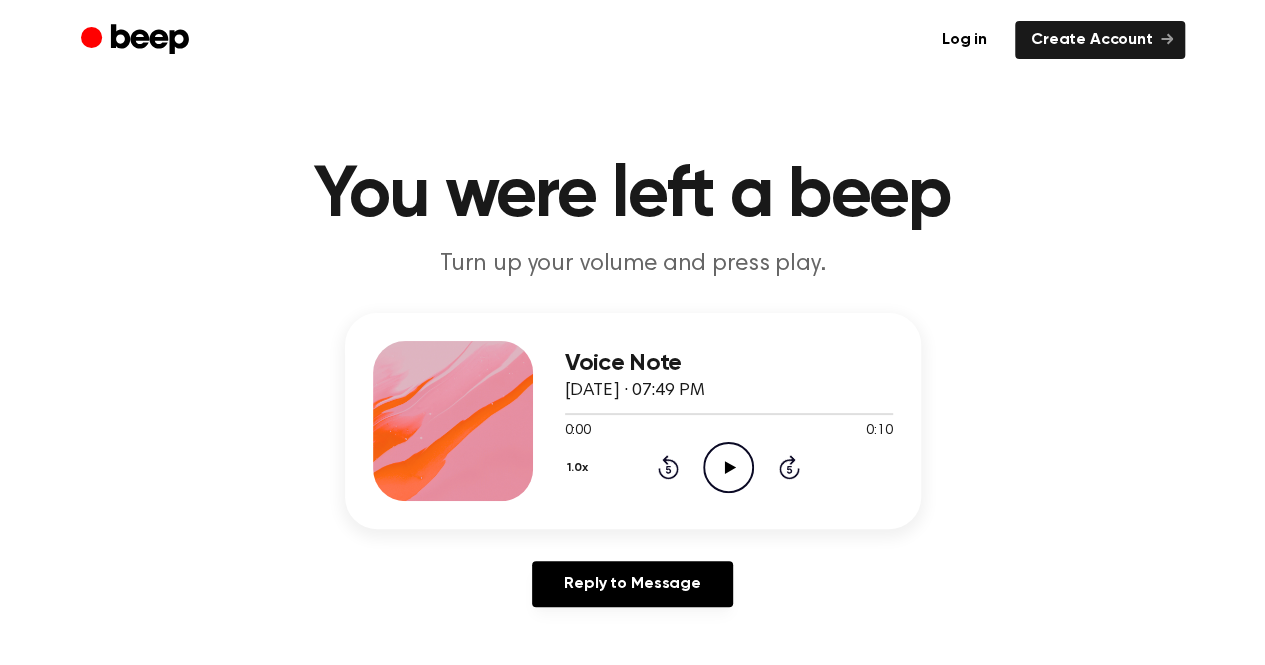 click 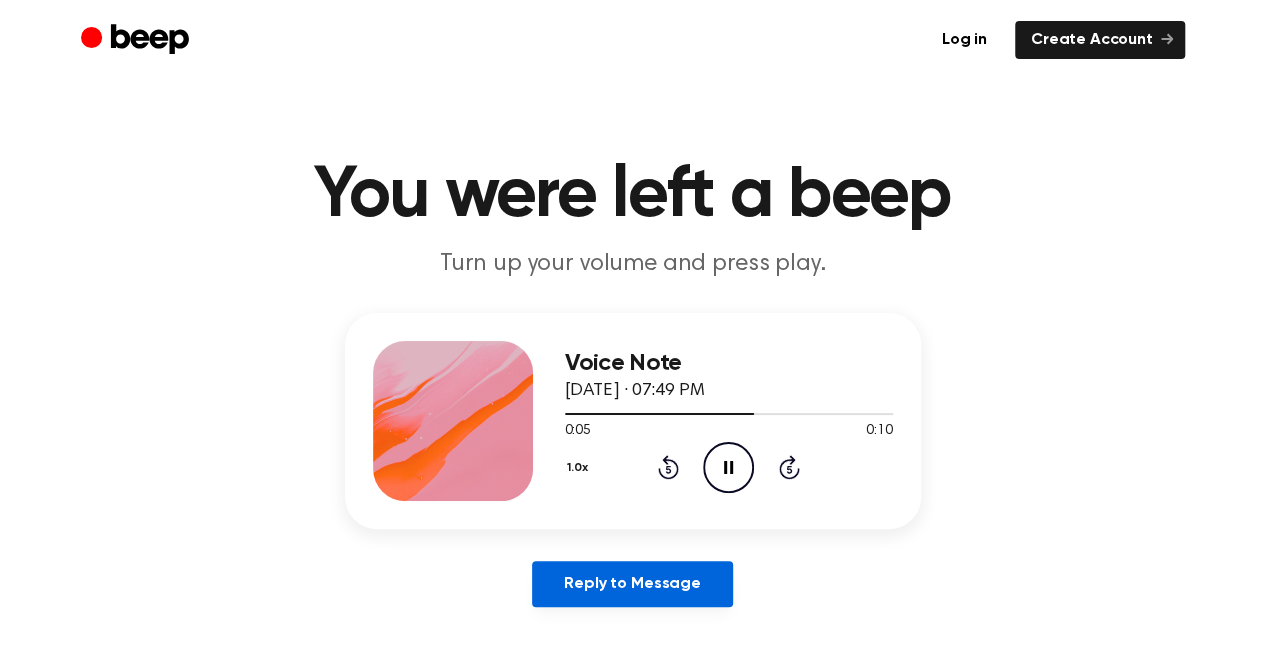 click on "Reply to Message" at bounding box center (632, 584) 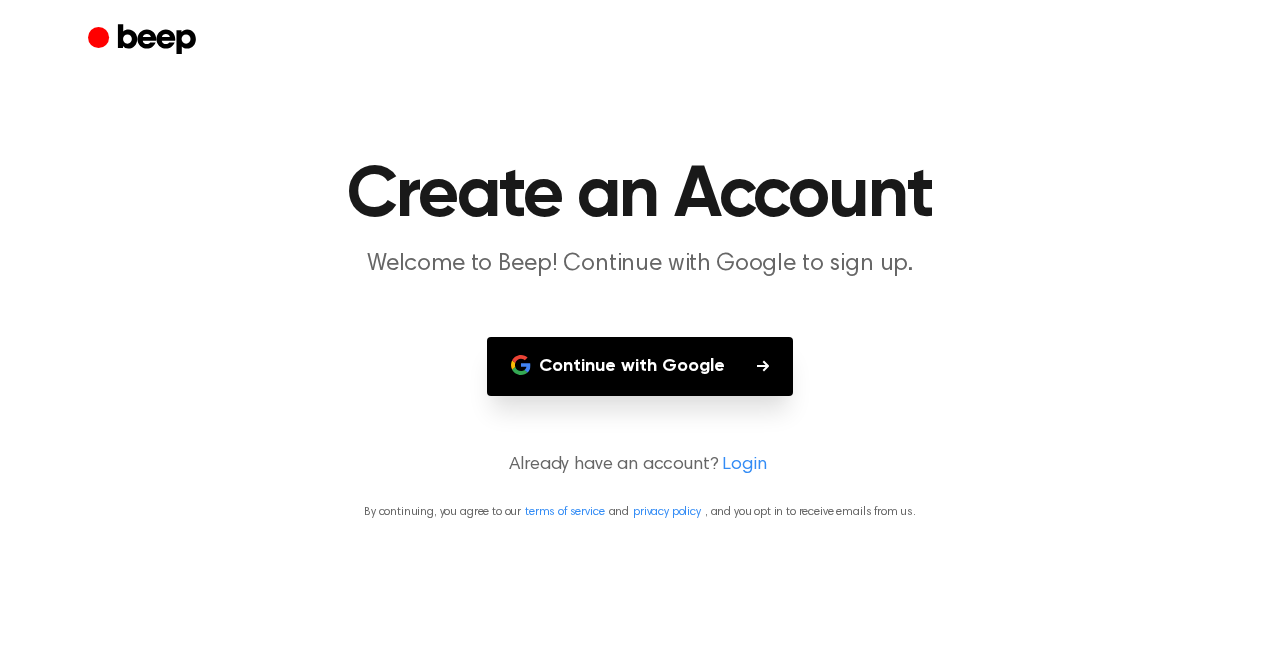 click on "Continue with Google" at bounding box center [640, 366] 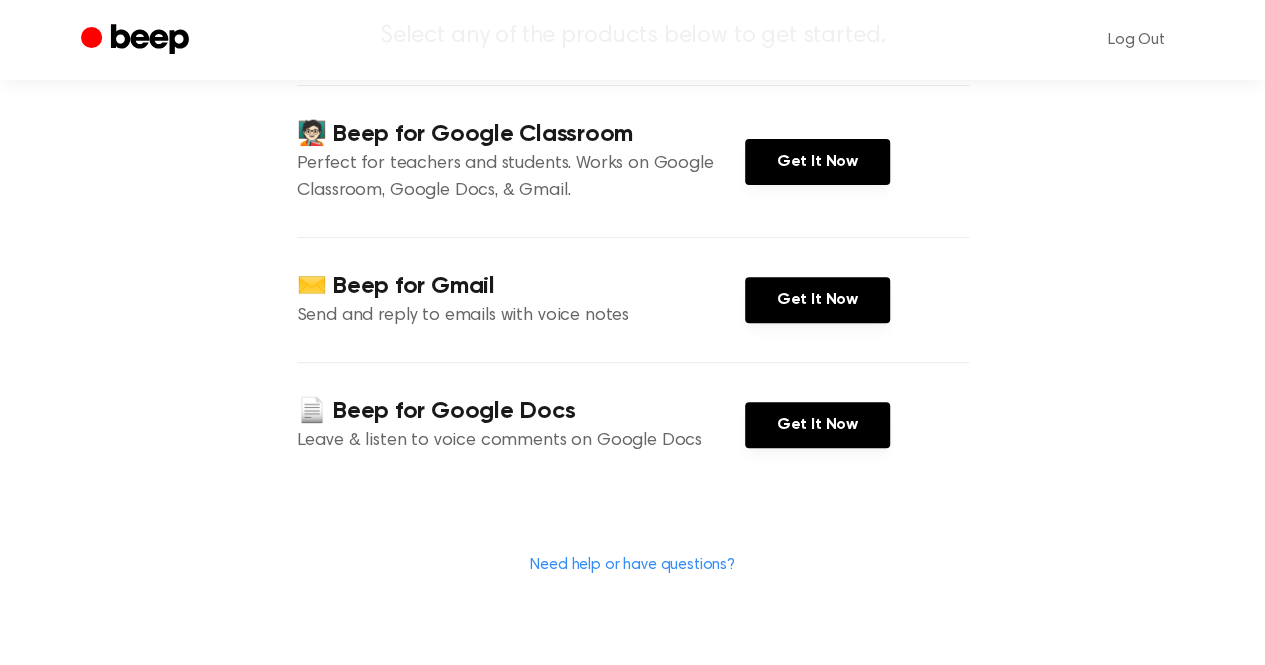scroll, scrollTop: 244, scrollLeft: 0, axis: vertical 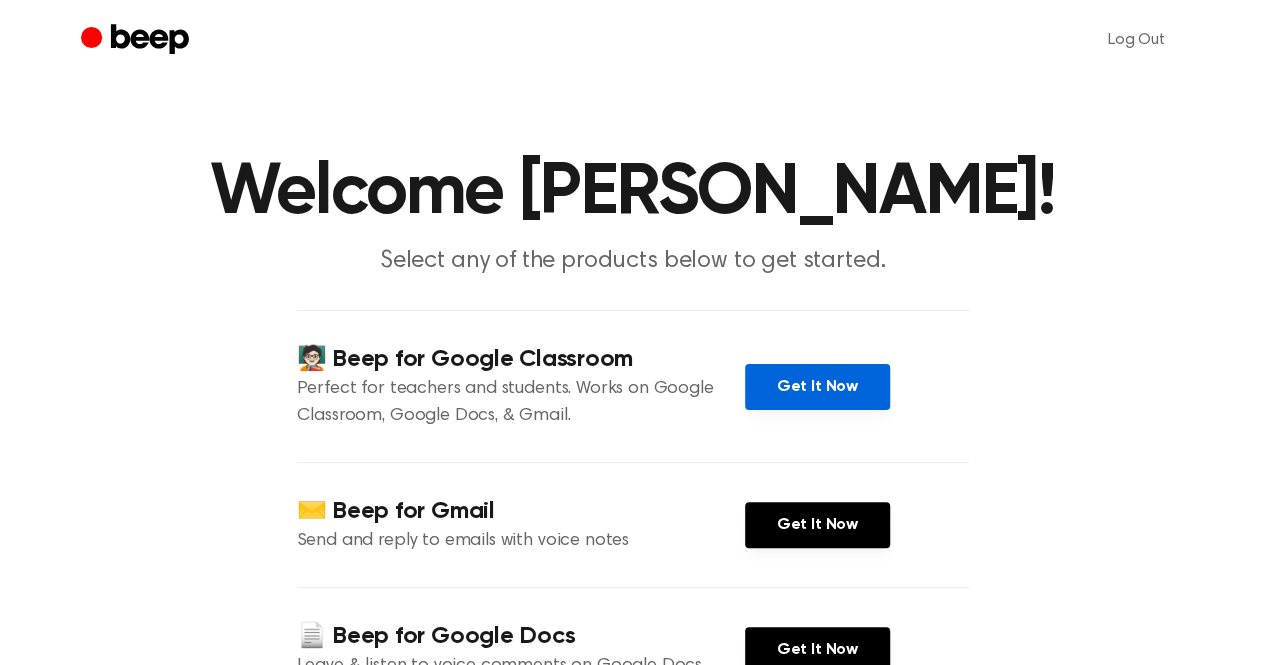 click on "Get It Now" at bounding box center (817, 387) 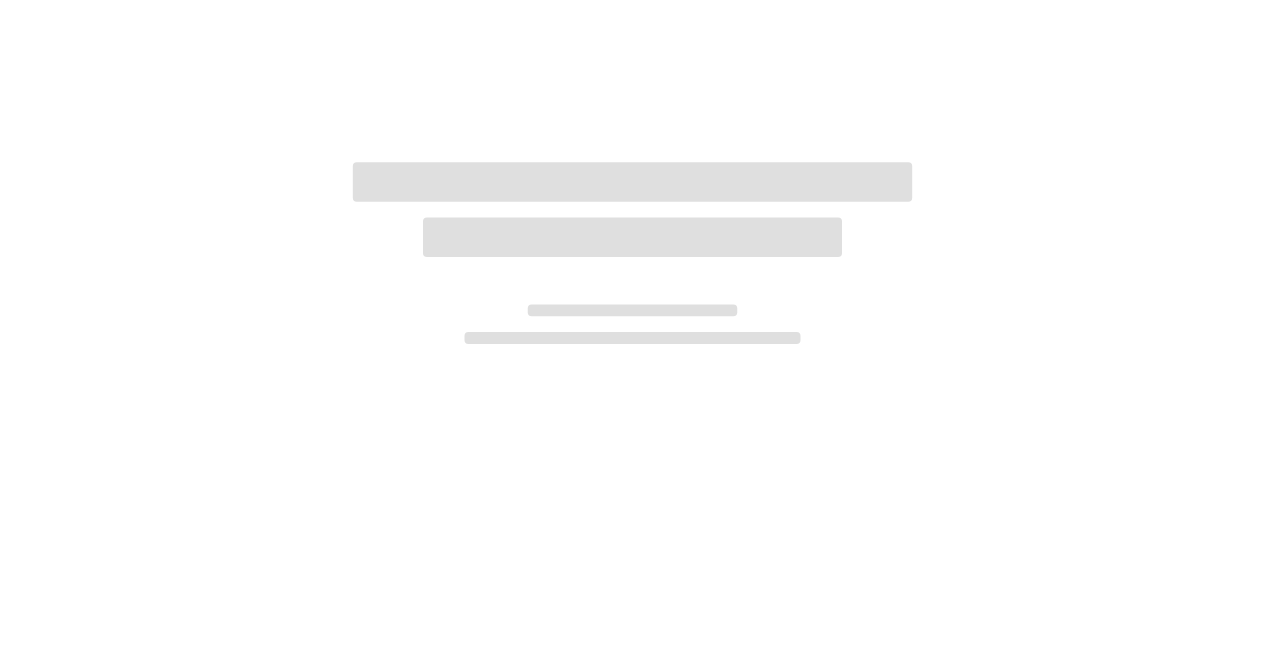 scroll, scrollTop: 0, scrollLeft: 0, axis: both 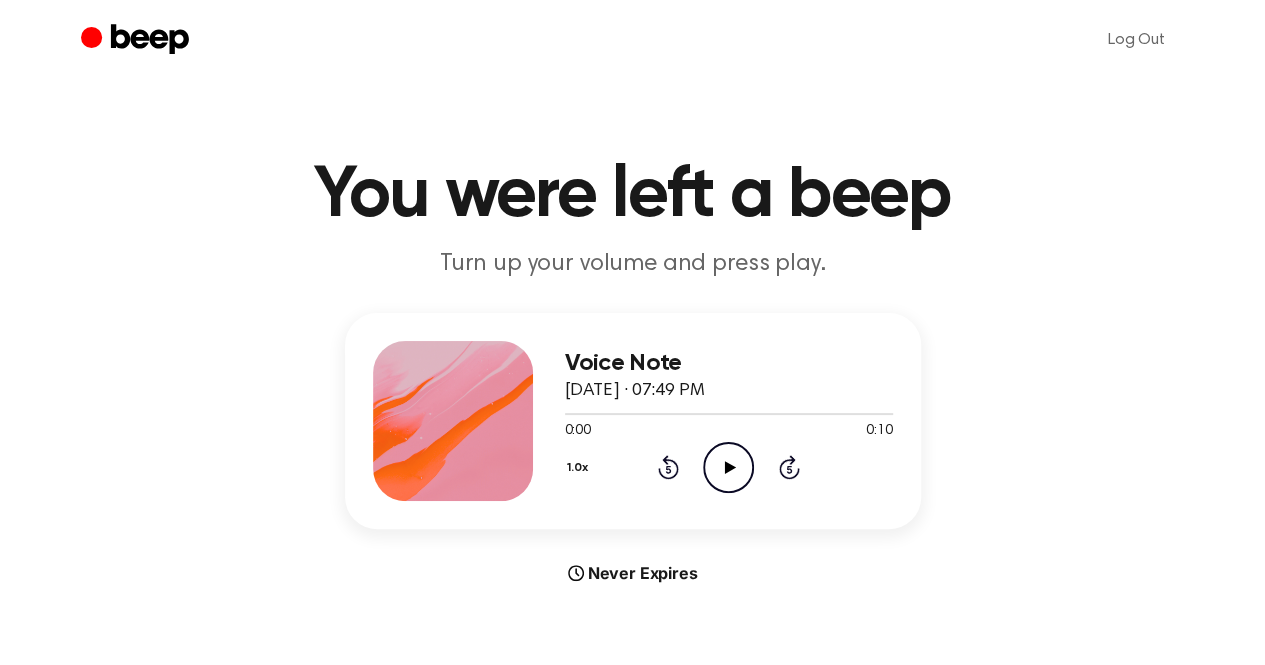 click on "Play Audio" 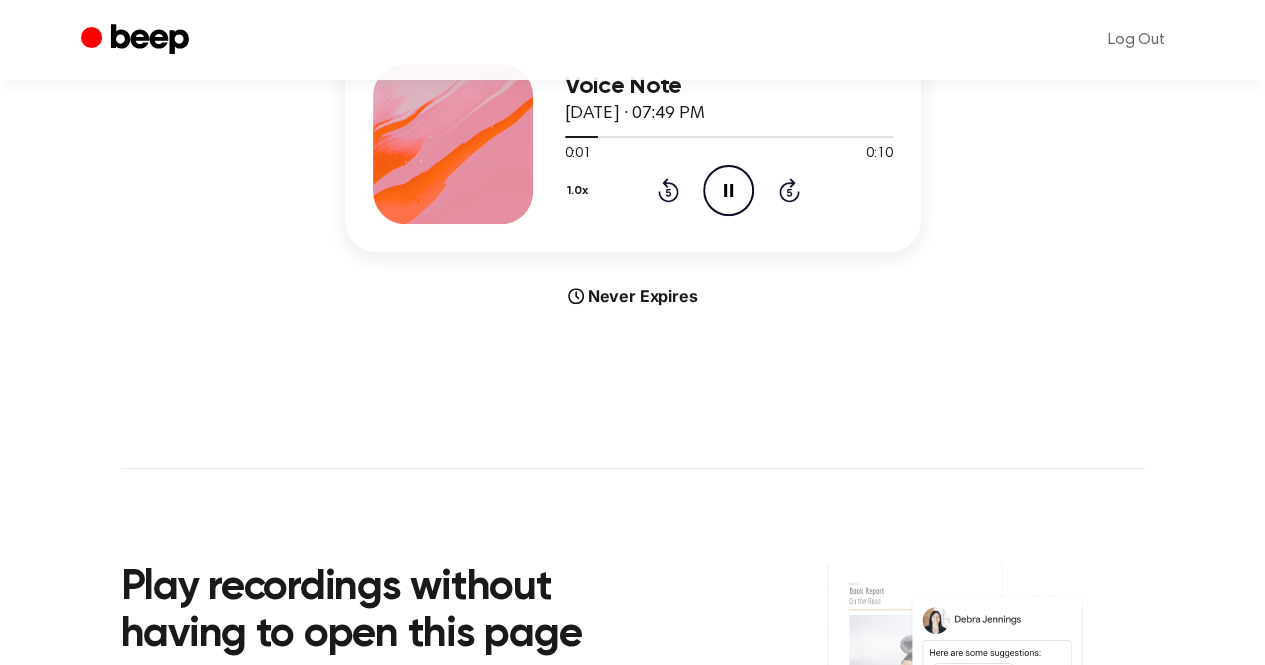 scroll, scrollTop: 286, scrollLeft: 0, axis: vertical 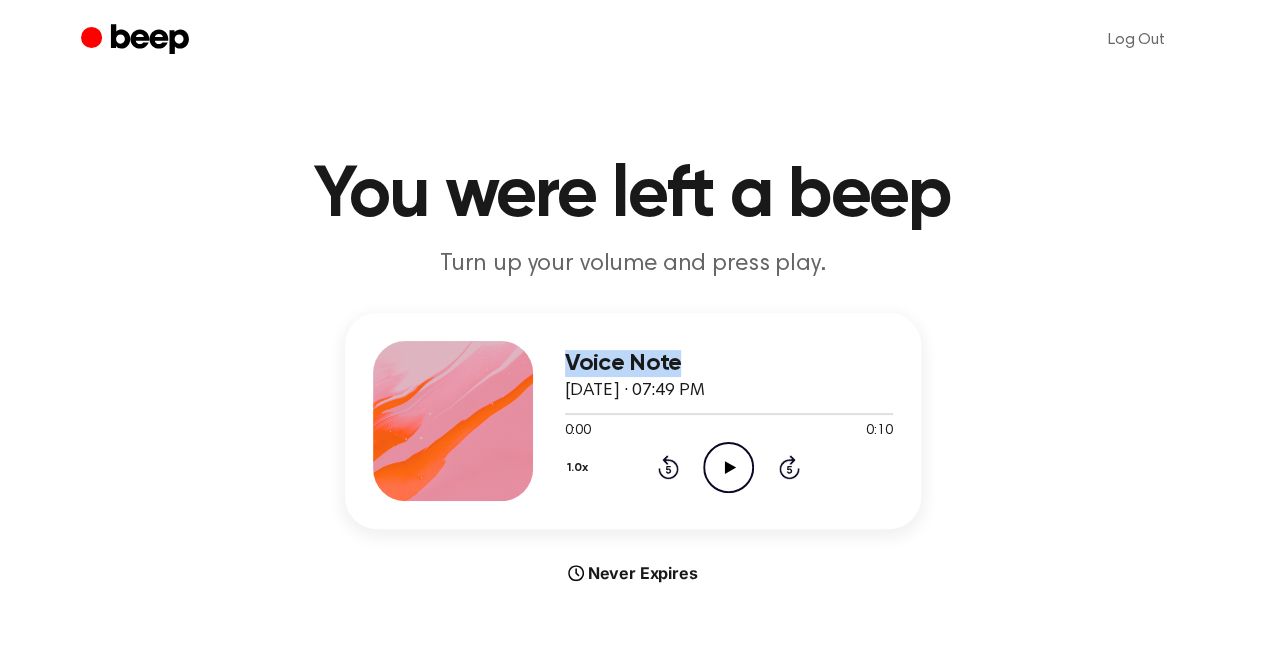 drag, startPoint x: 1259, startPoint y: 239, endPoint x: 1266, endPoint y: 291, distance: 52.46904 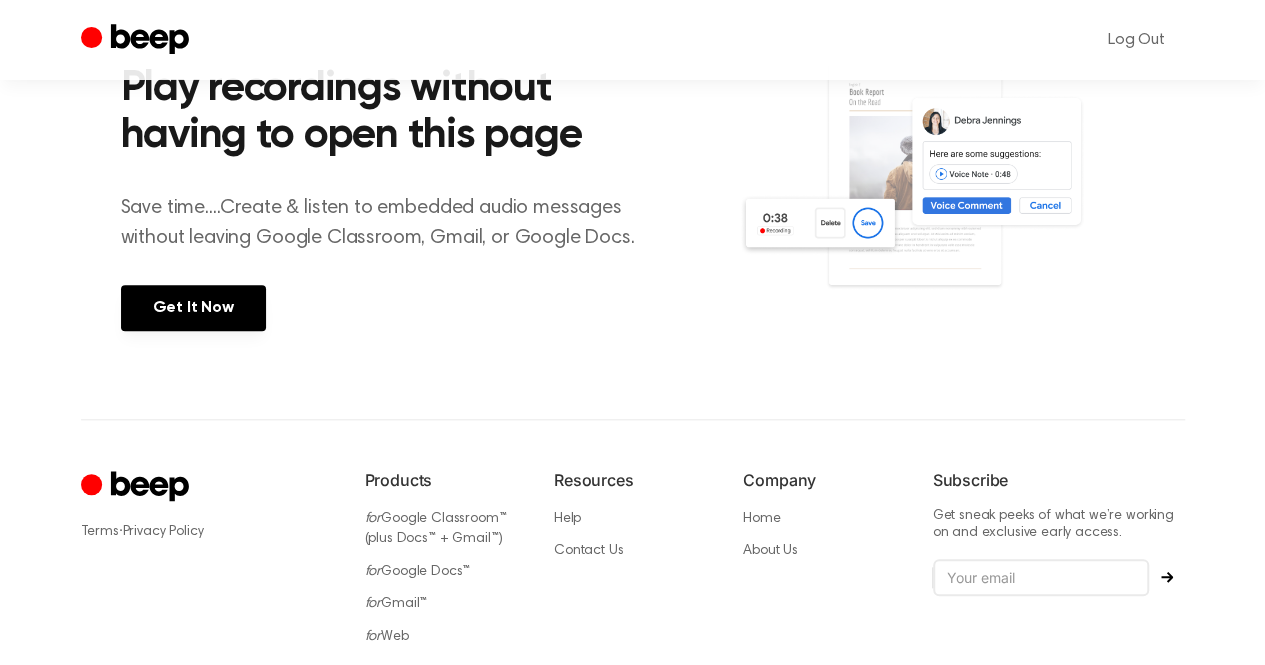 scroll, scrollTop: 194, scrollLeft: 0, axis: vertical 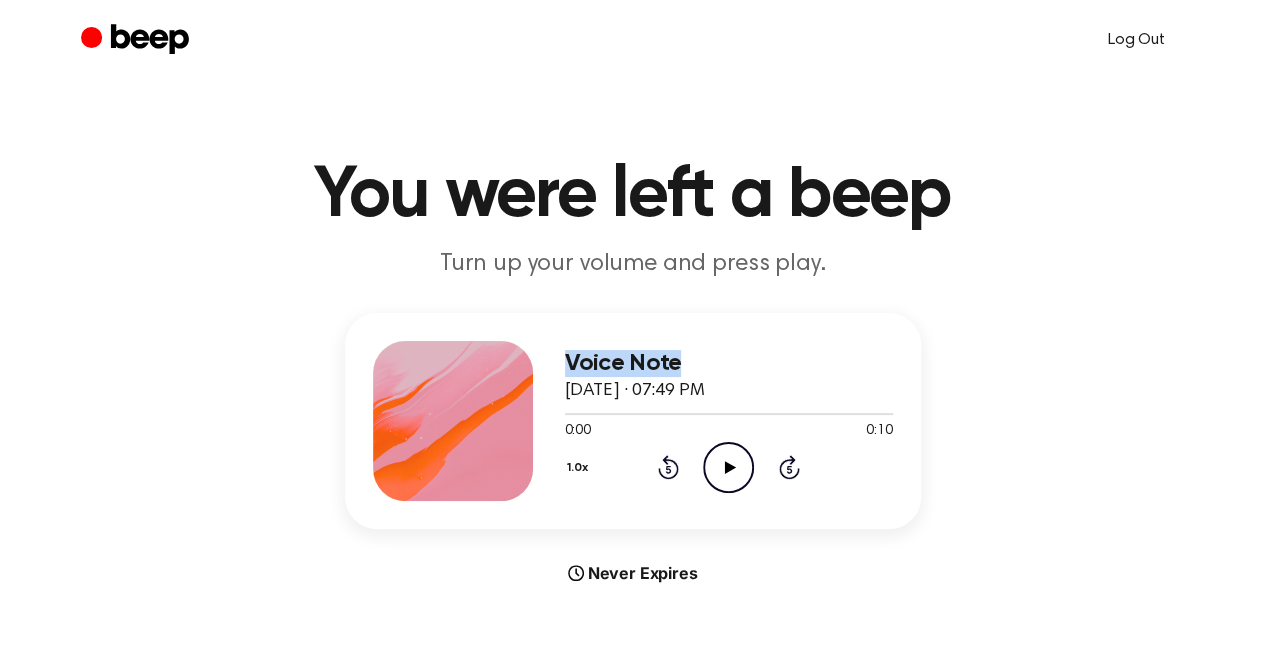 click on "Log Out" at bounding box center [1136, 40] 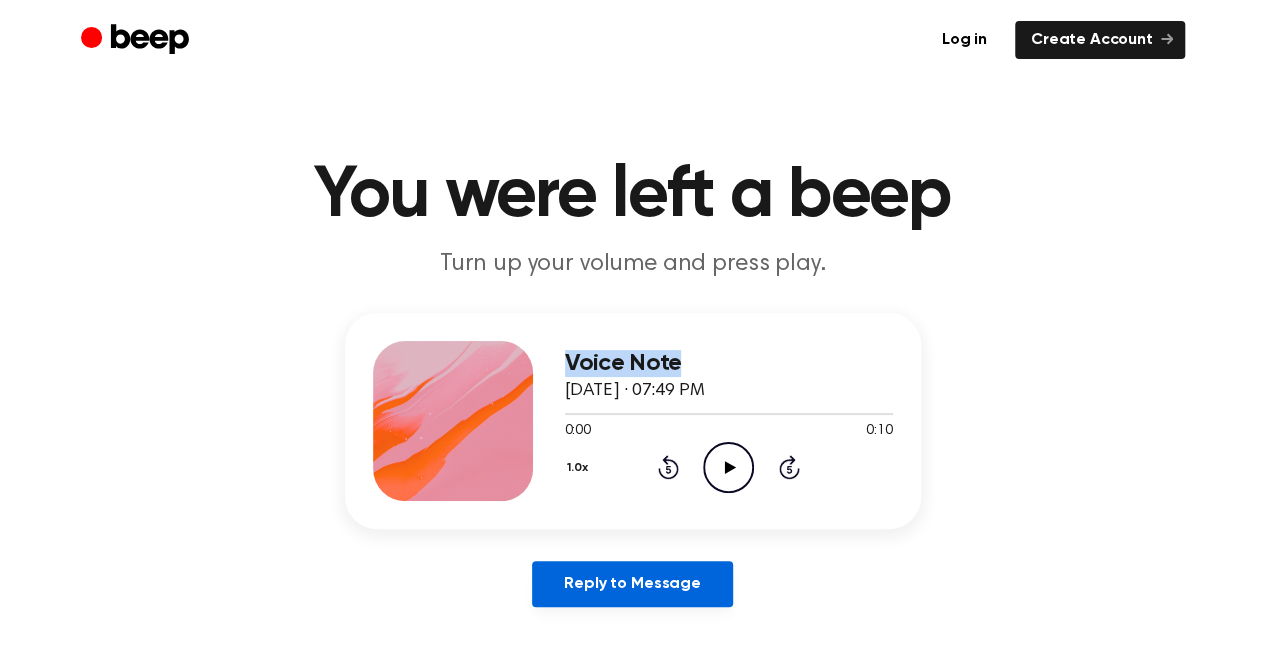 click on "Reply to Message" at bounding box center [632, 584] 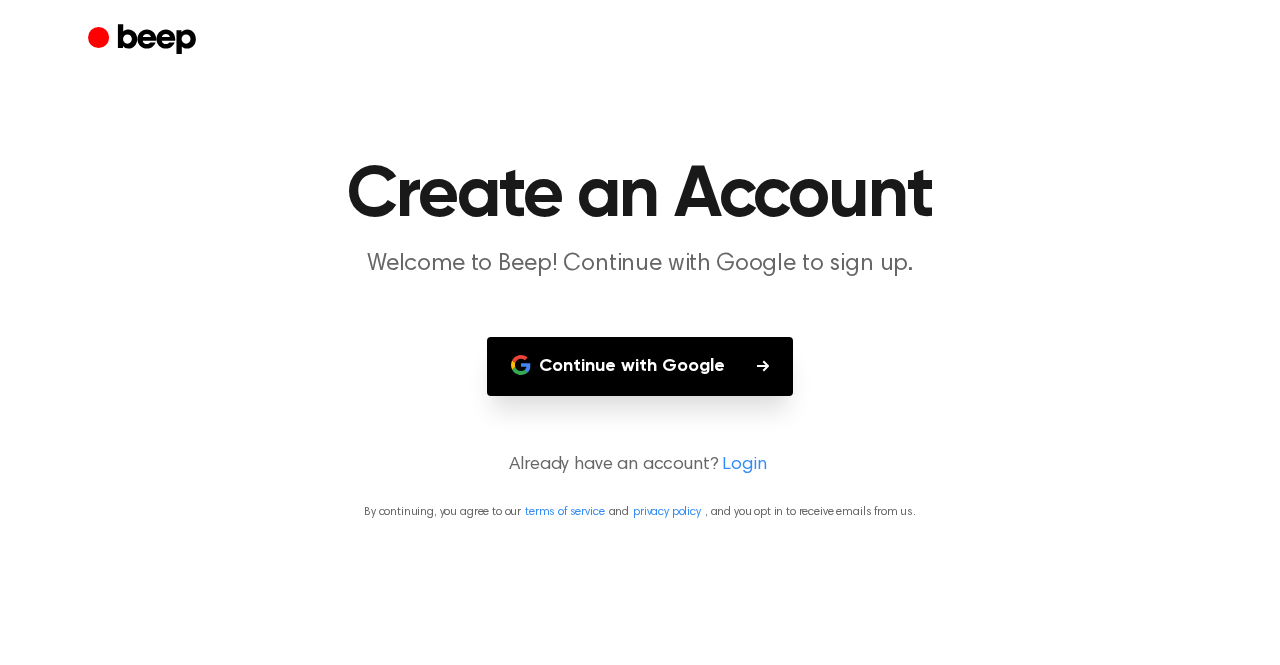 click on "Continue with Google" at bounding box center (640, 366) 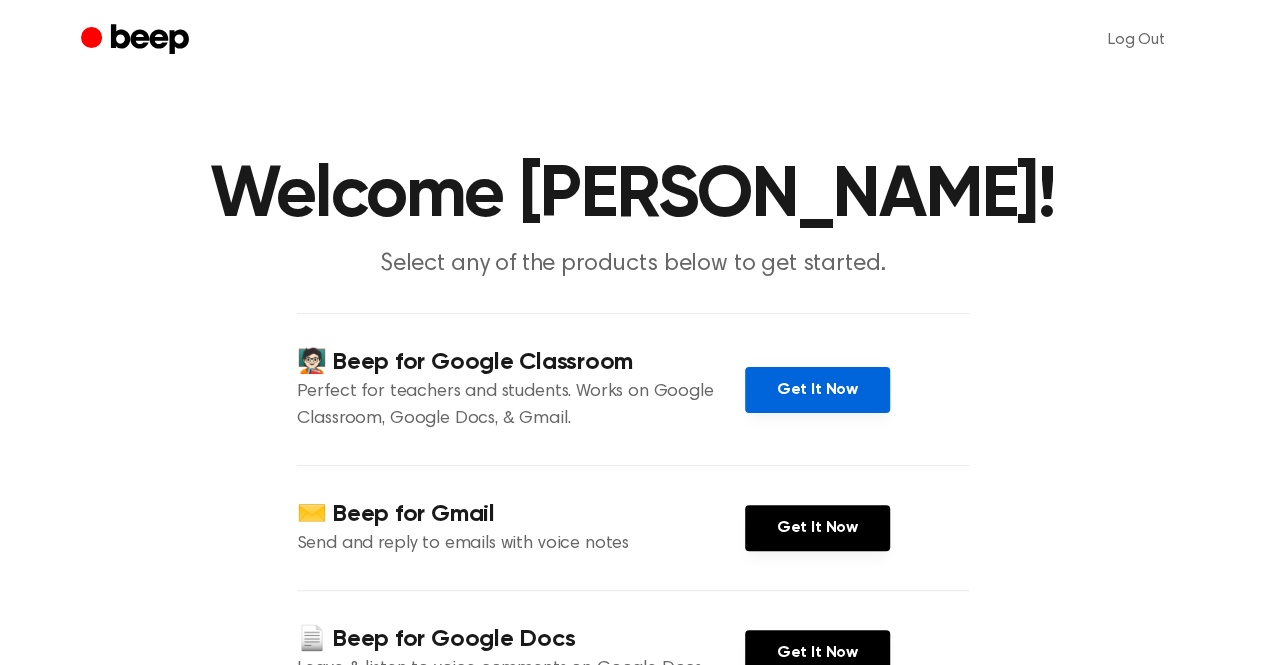 click on "Get It Now" at bounding box center (817, 390) 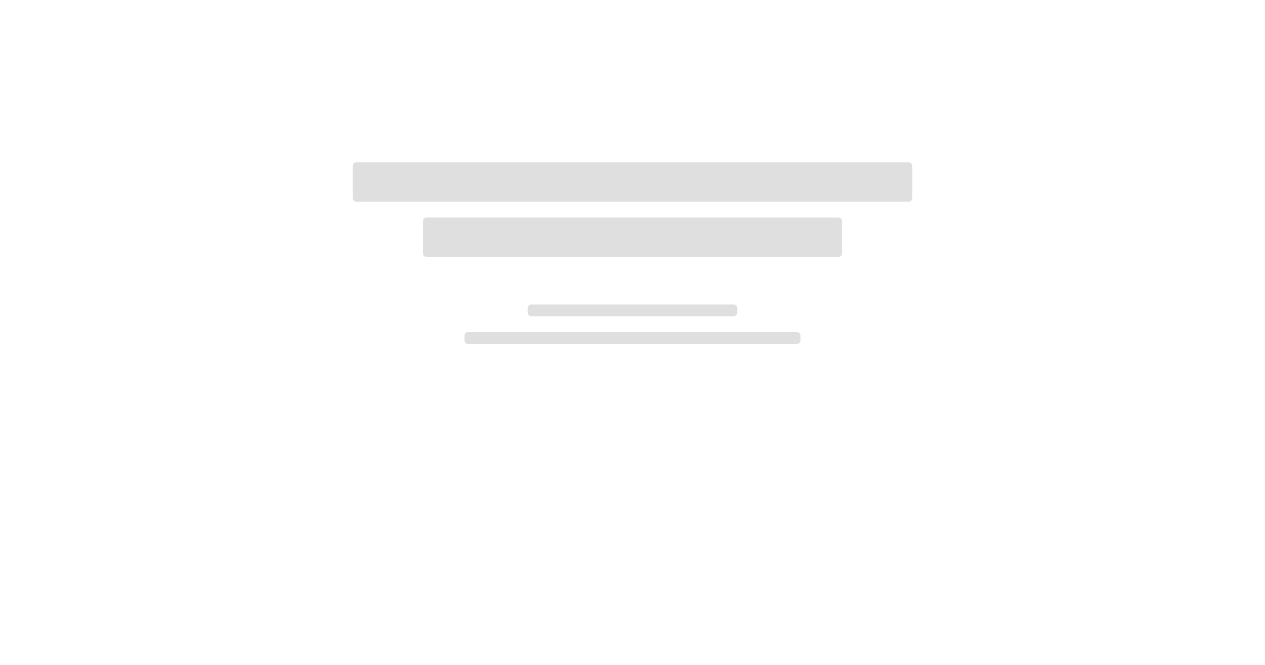 scroll, scrollTop: 0, scrollLeft: 0, axis: both 